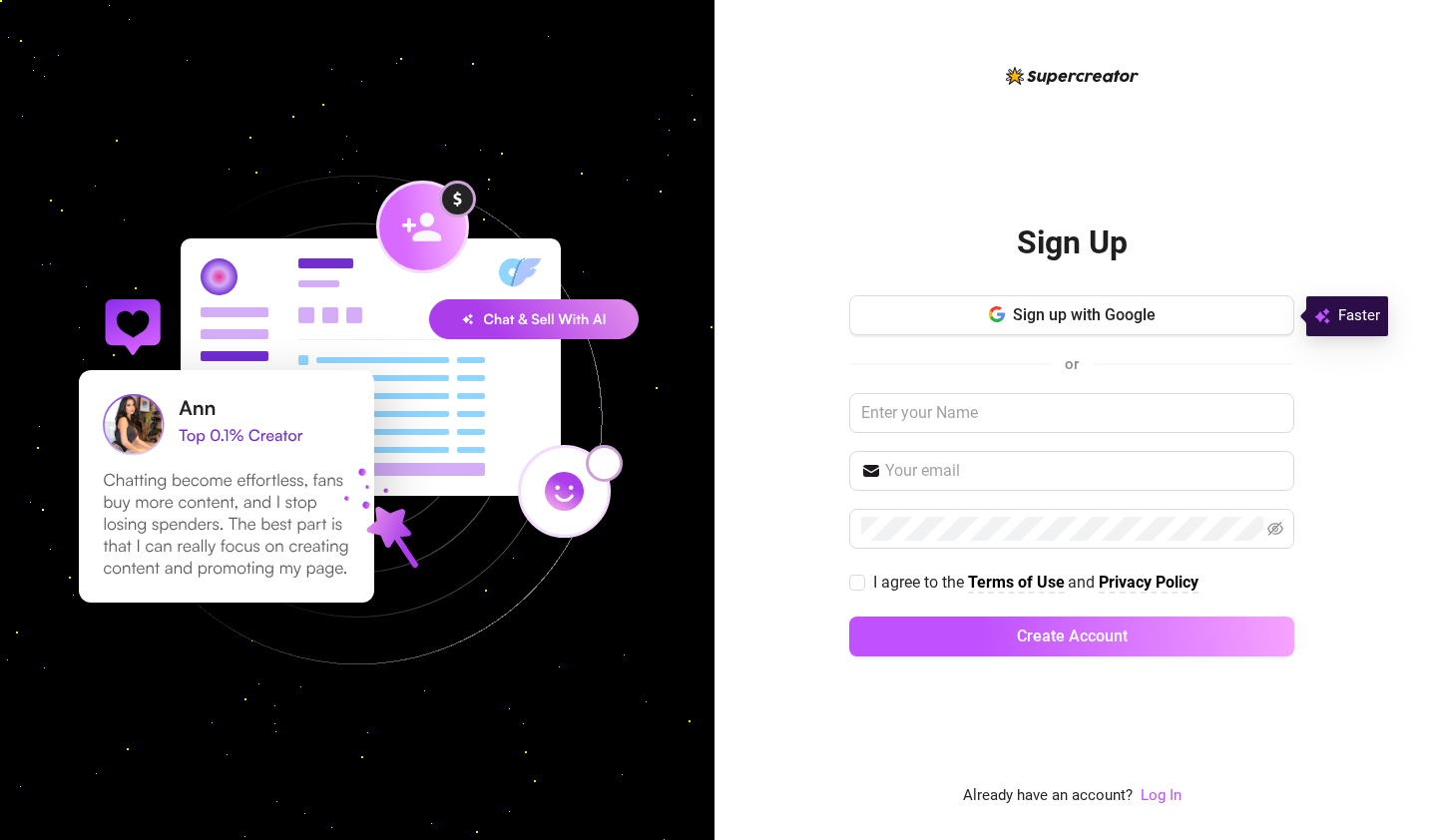 scroll, scrollTop: 0, scrollLeft: 0, axis: both 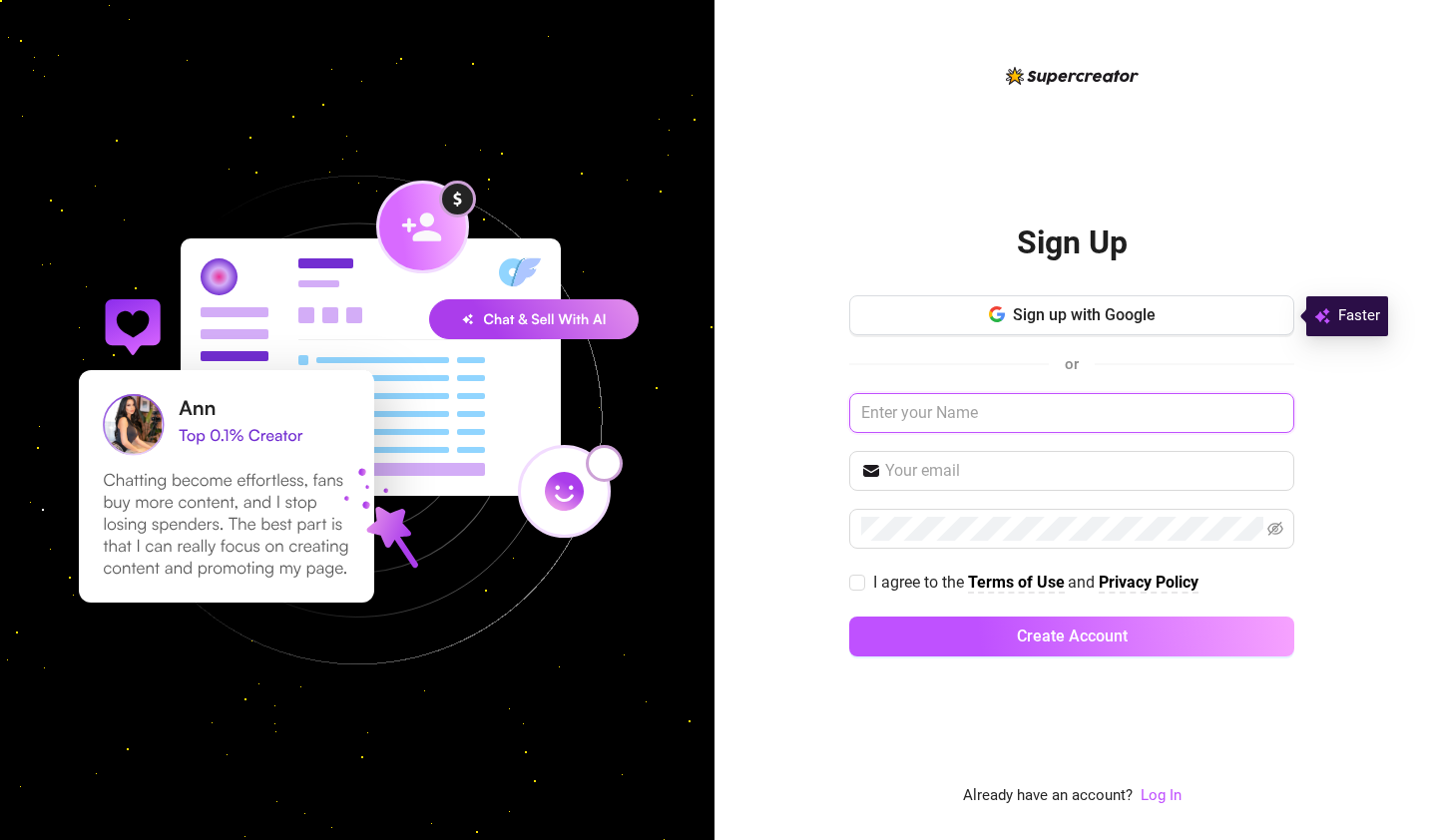 click at bounding box center (1072, 413) 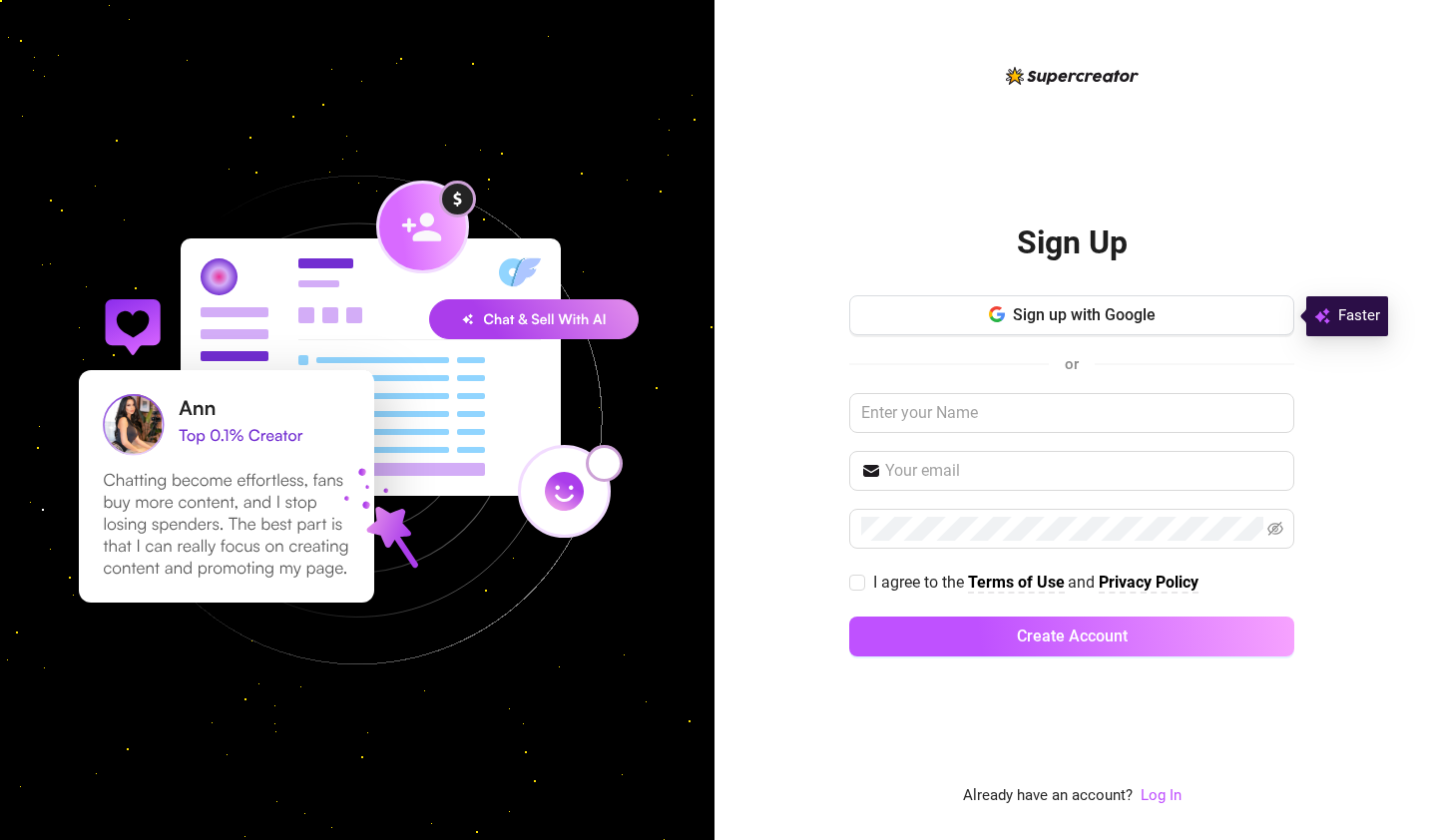 click on "Sign Up Sign up with Google or I agree to the   Terms of Use   and   Privacy Policy Create Account Already have an account? Log In" at bounding box center (1072, 420) 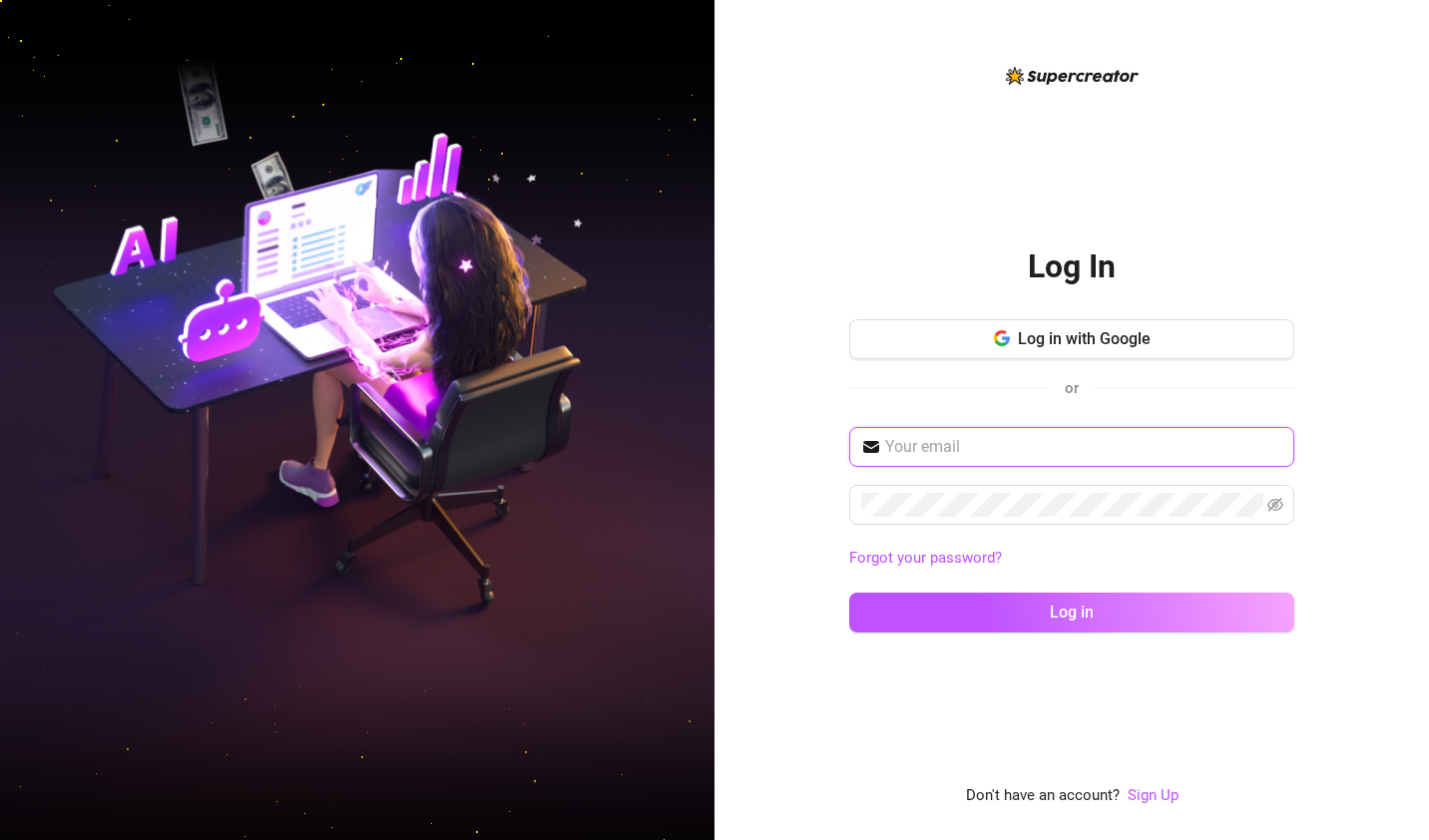 click at bounding box center (1084, 447) 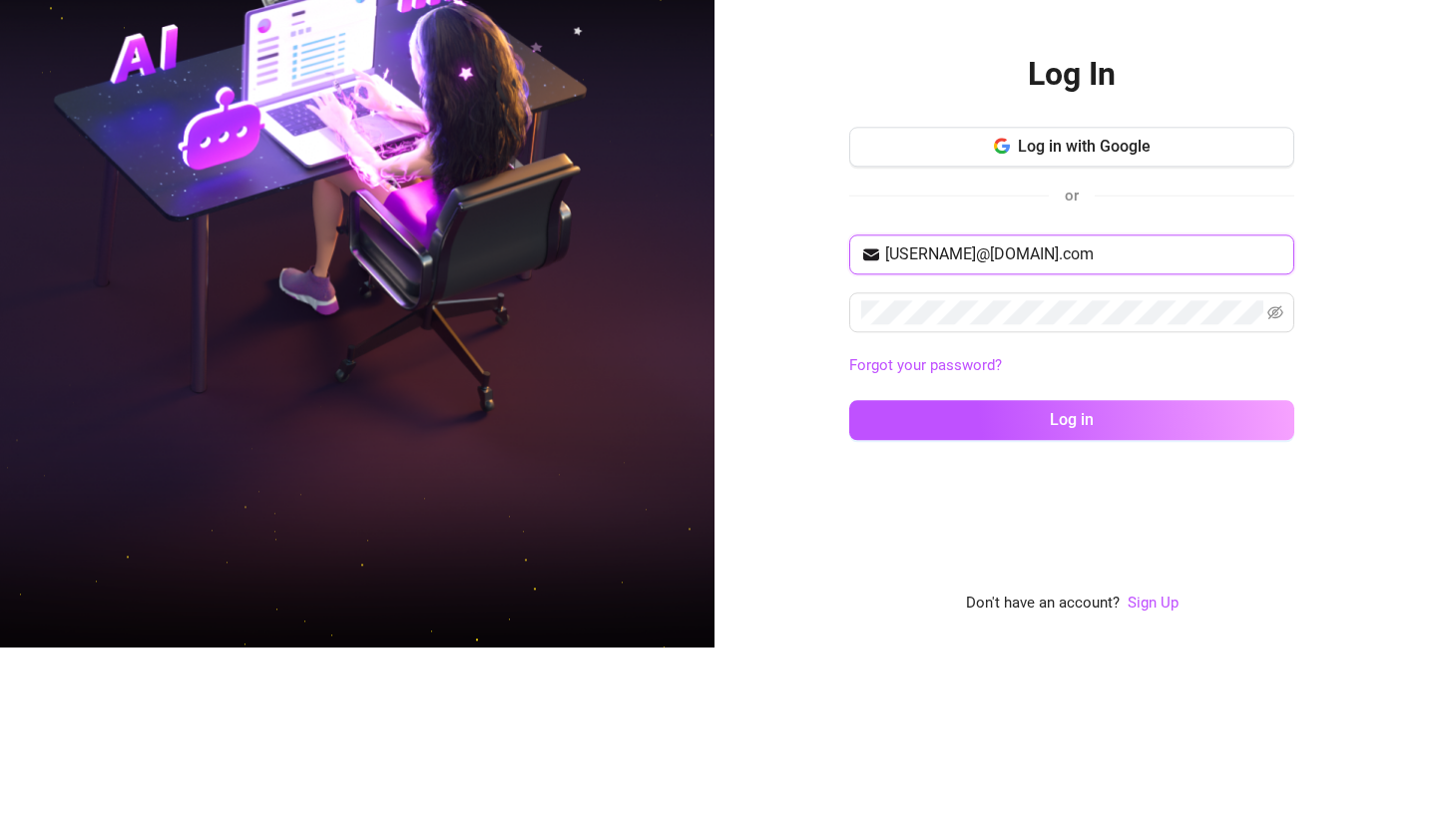 type on "Labehan1@Gmail.com" 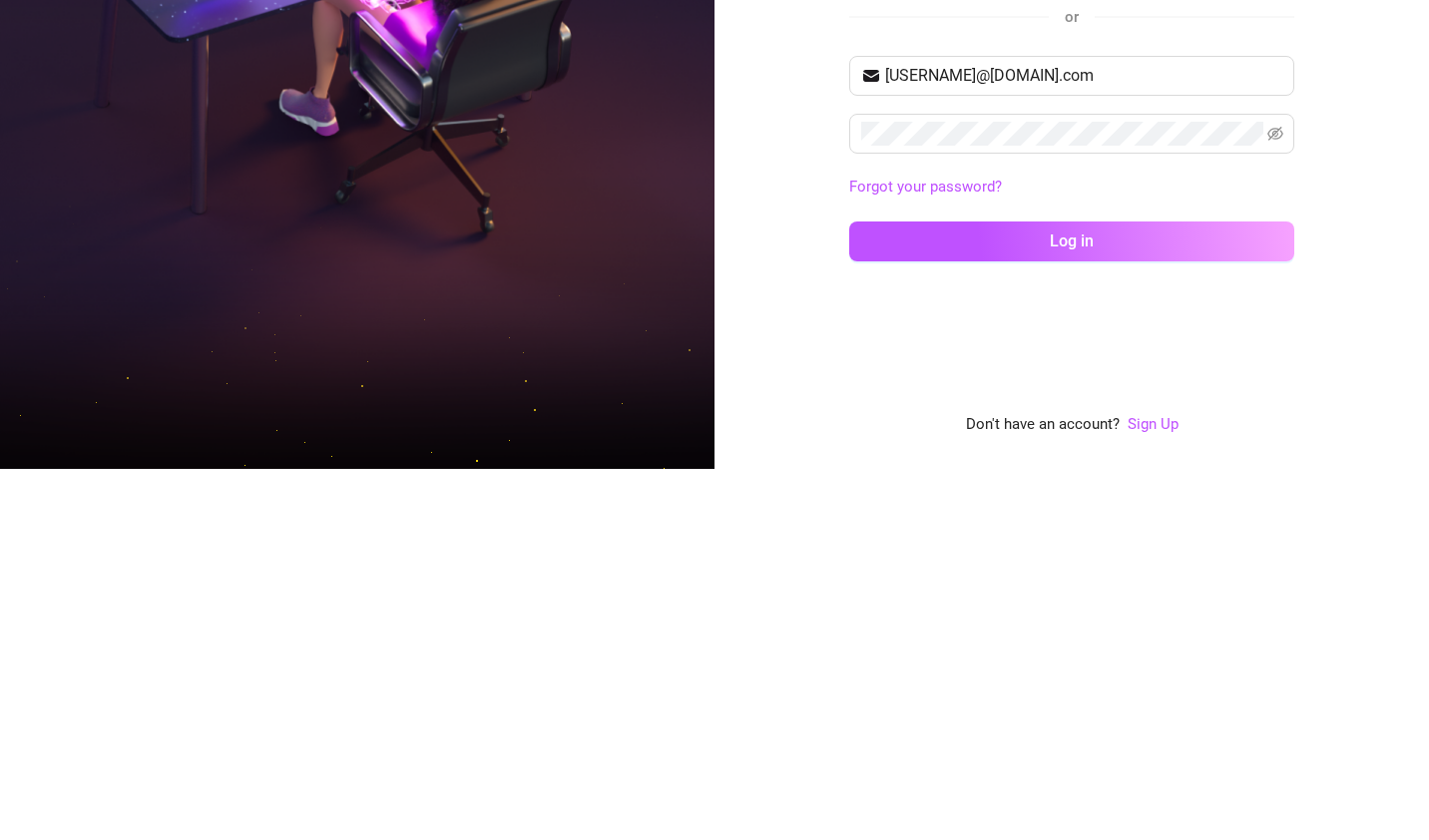 click on "Log in" at bounding box center (1072, 613) 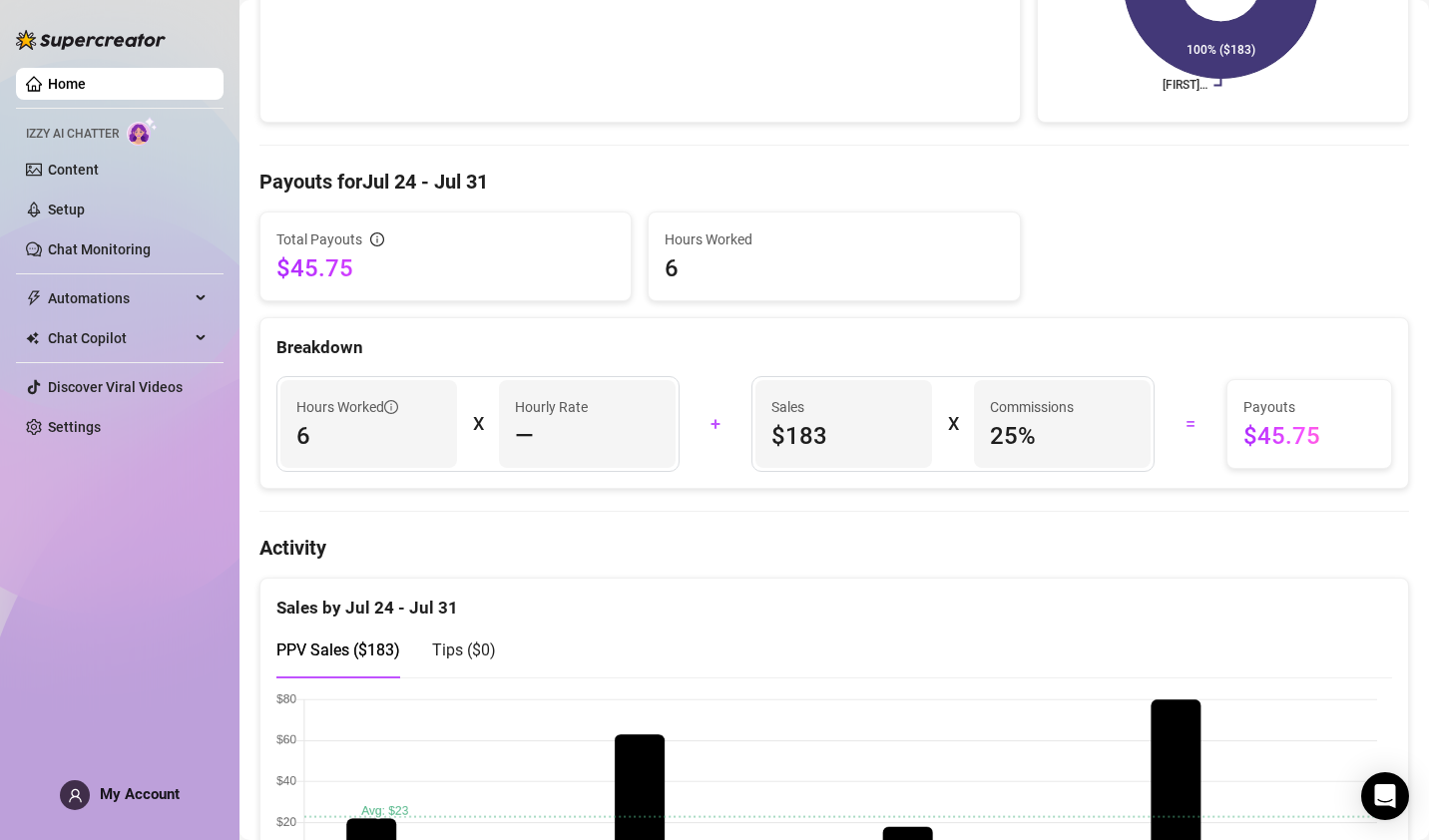 scroll, scrollTop: 0, scrollLeft: 0, axis: both 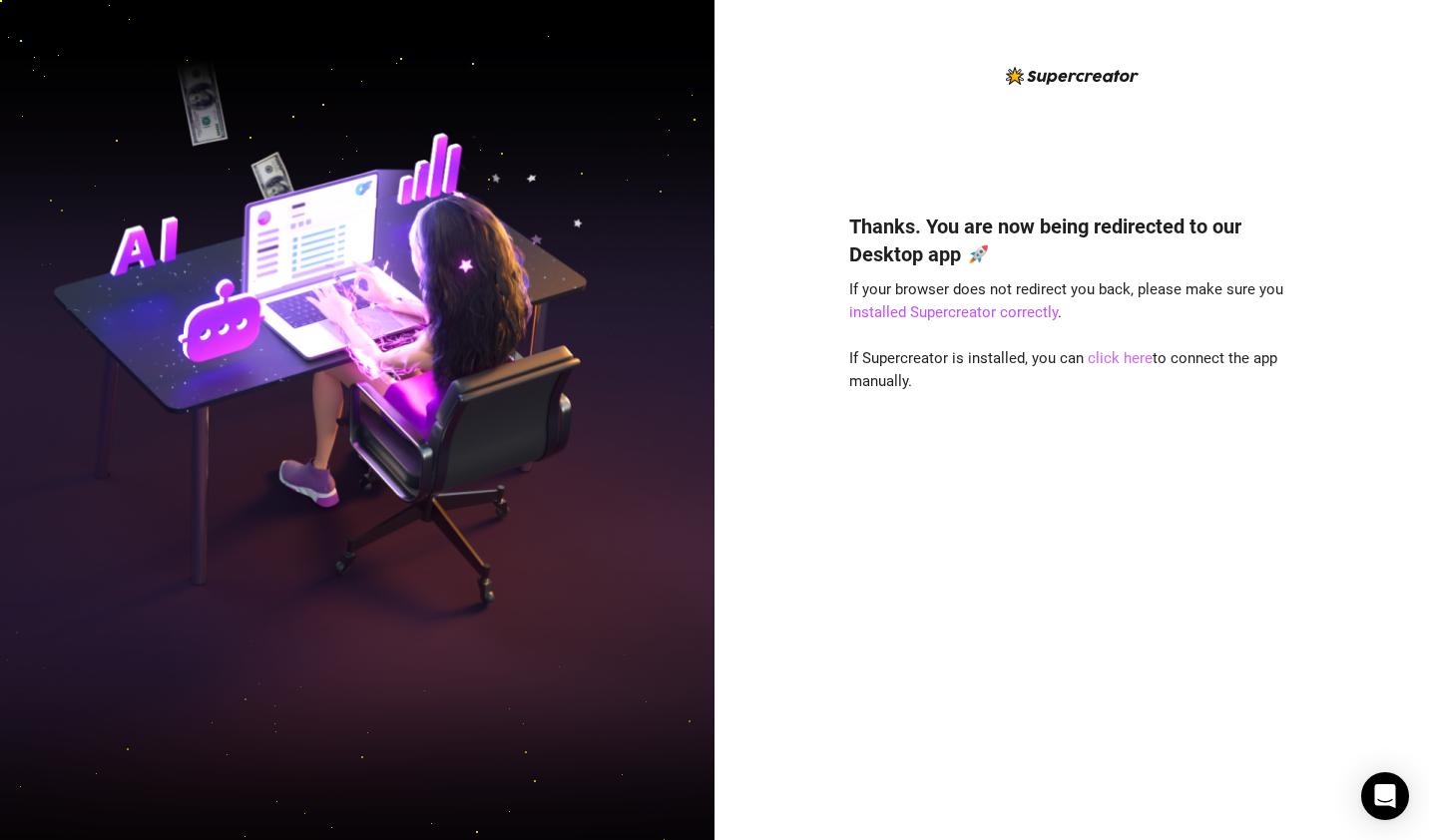 click on "click here" at bounding box center (1120, 358) 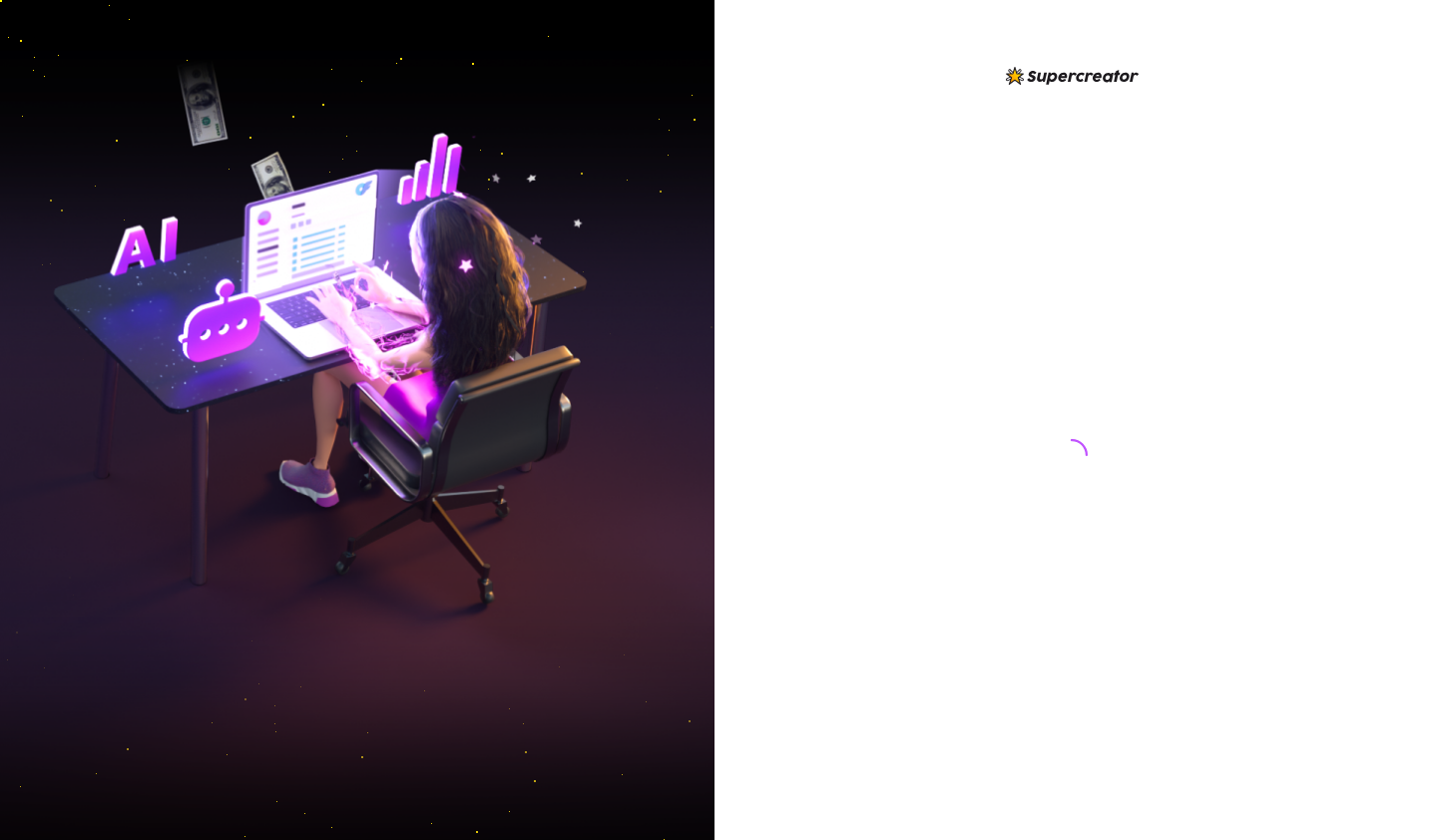 scroll, scrollTop: 0, scrollLeft: 0, axis: both 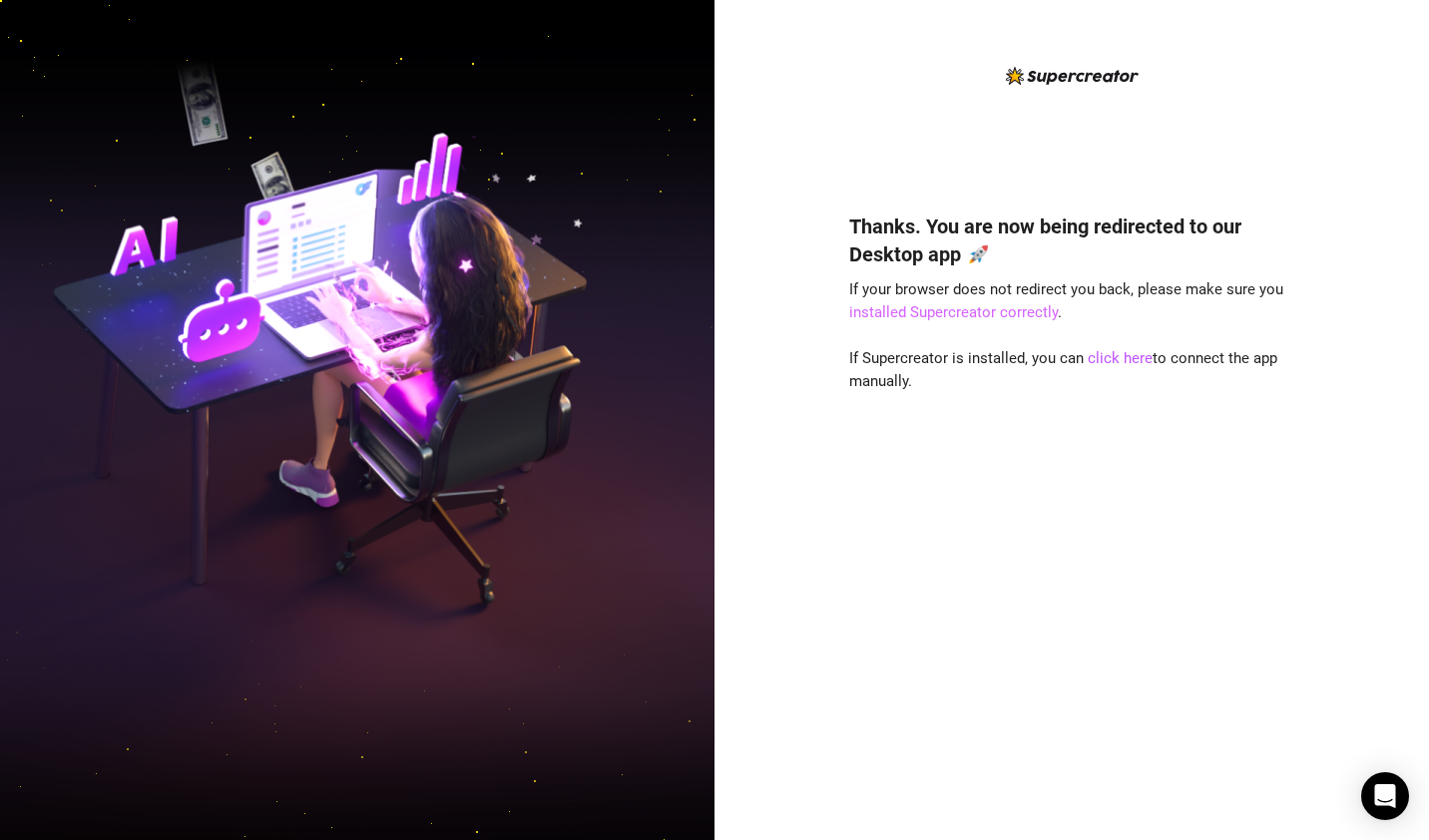 click on "installed Supercreator correctly" at bounding box center [953, 312] 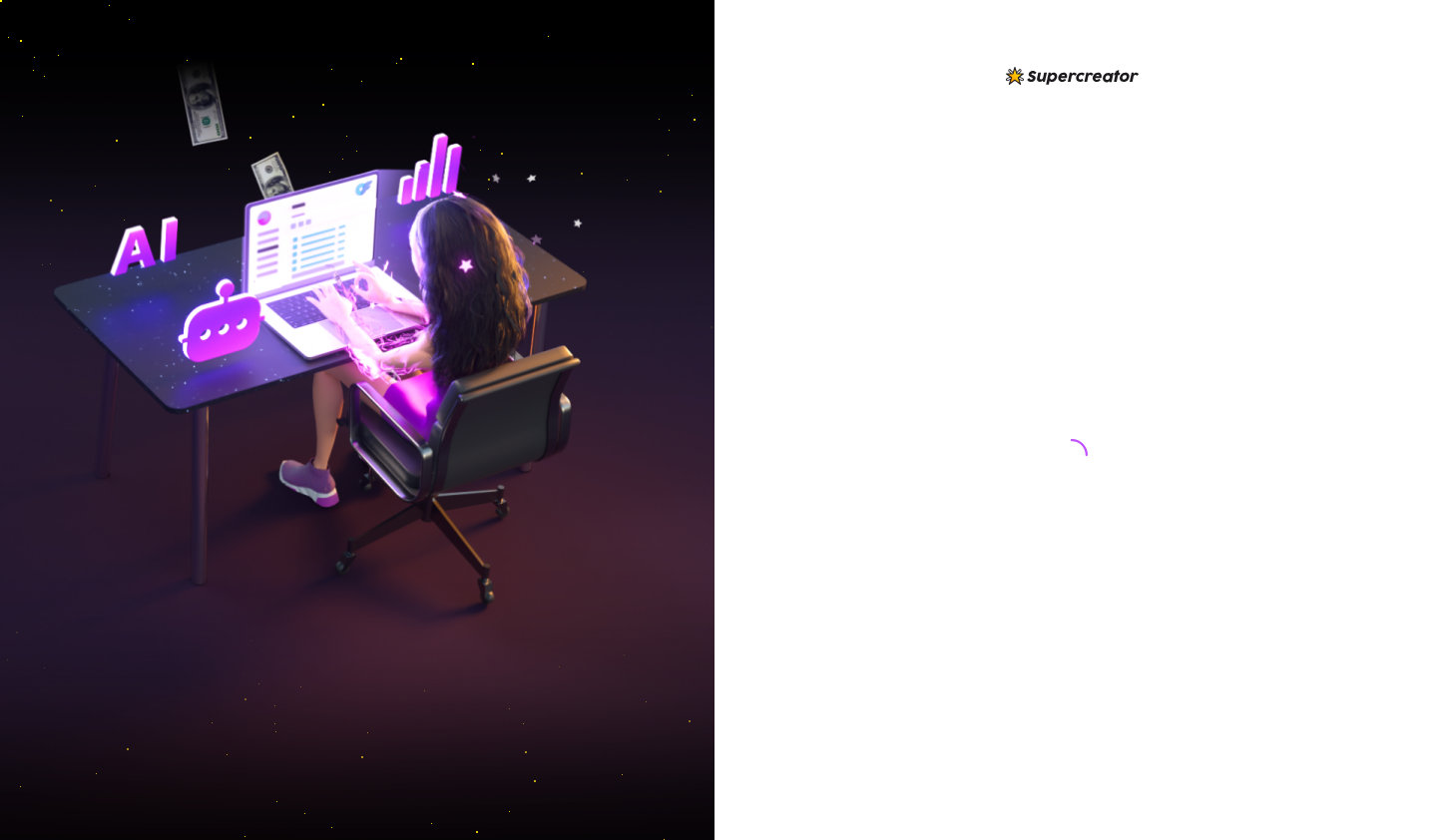 scroll, scrollTop: 0, scrollLeft: 0, axis: both 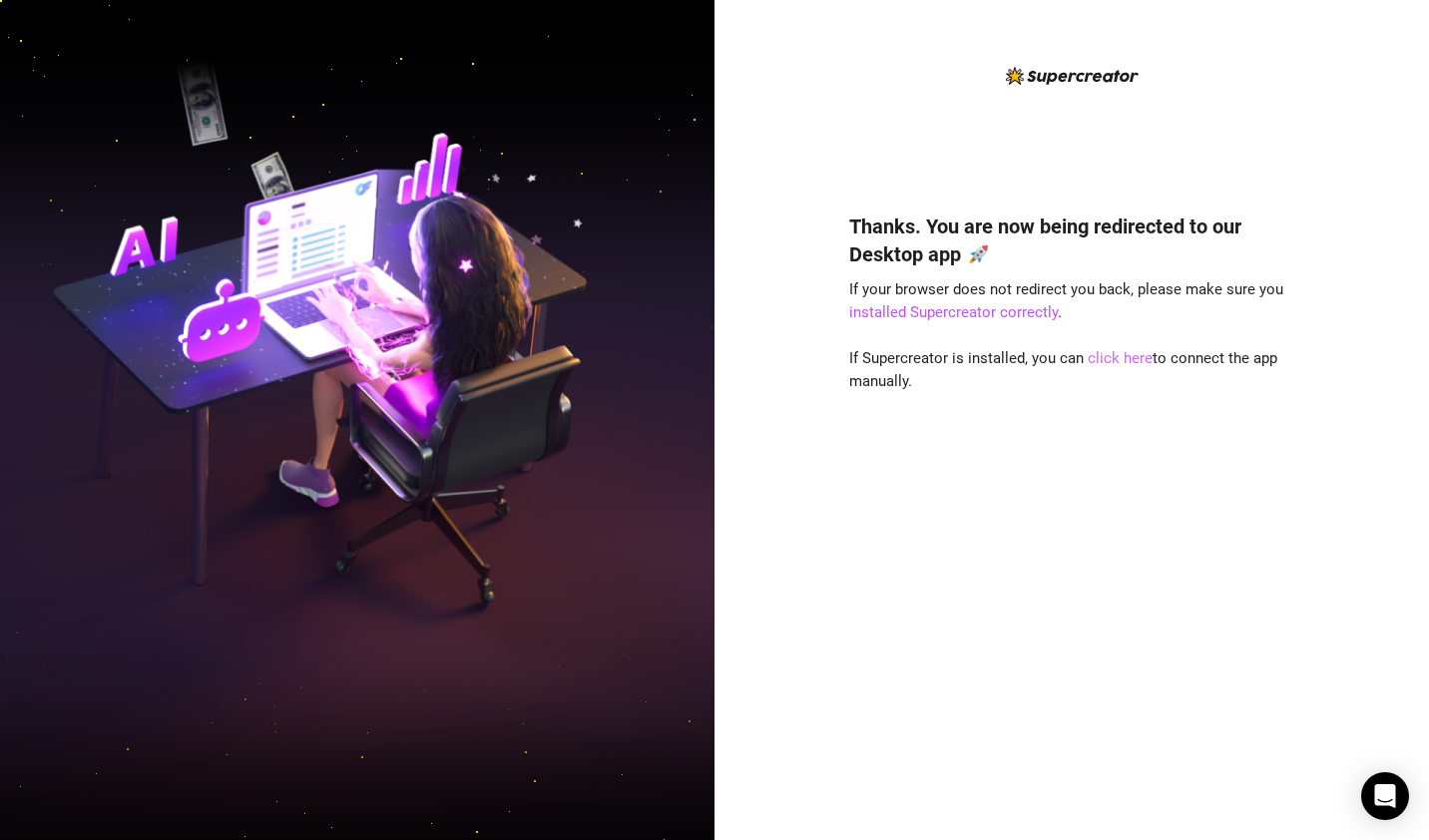 click on "click here" at bounding box center [1120, 358] 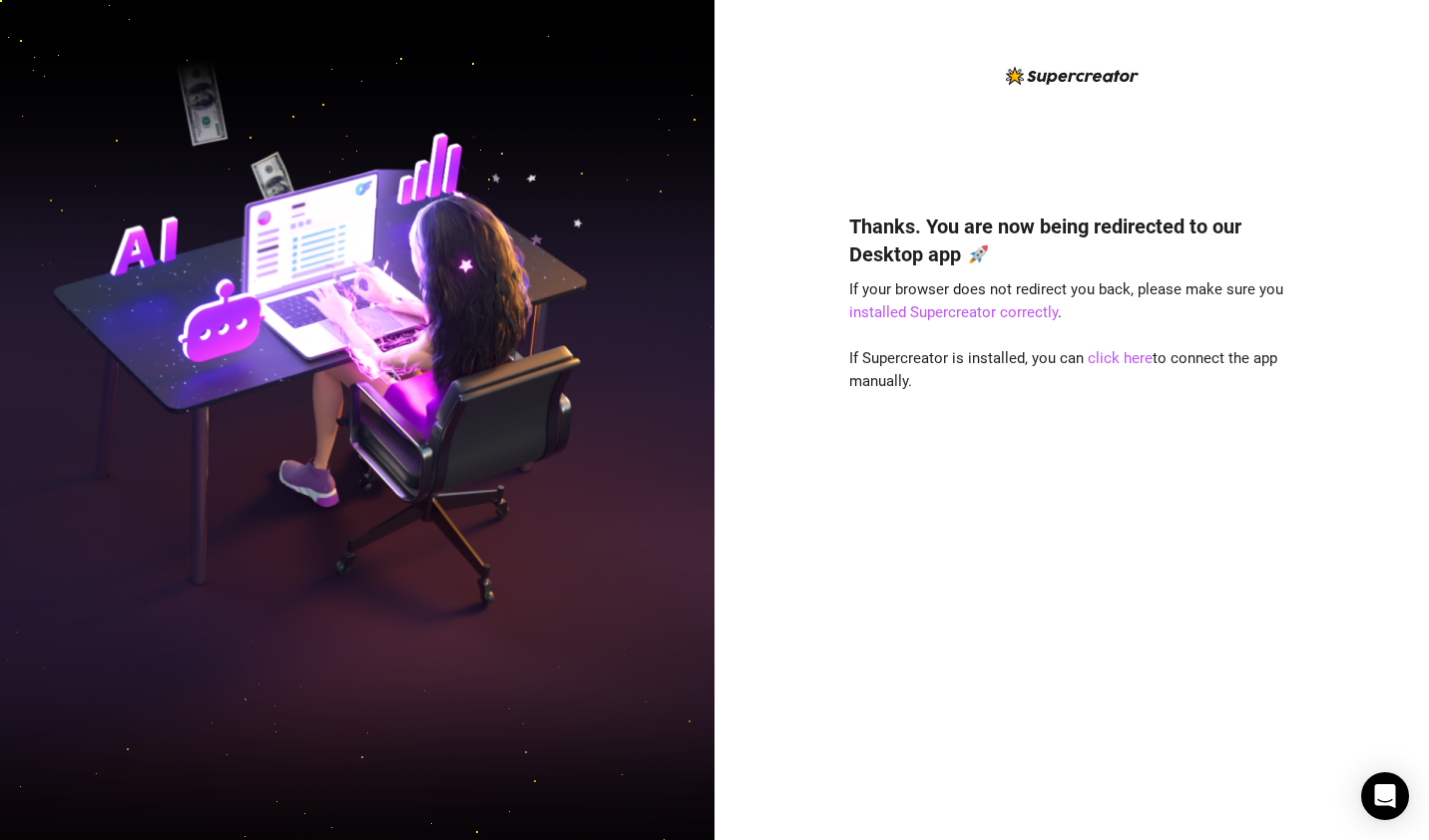 click on "Thanks. You are now being redirected to our Desktop app 🚀 If your browser does not redirect you back, please make sure you   installed Supercreator correctly . If Supercreator is installed, you can   click here  to connect the app manually." at bounding box center [1072, 497] 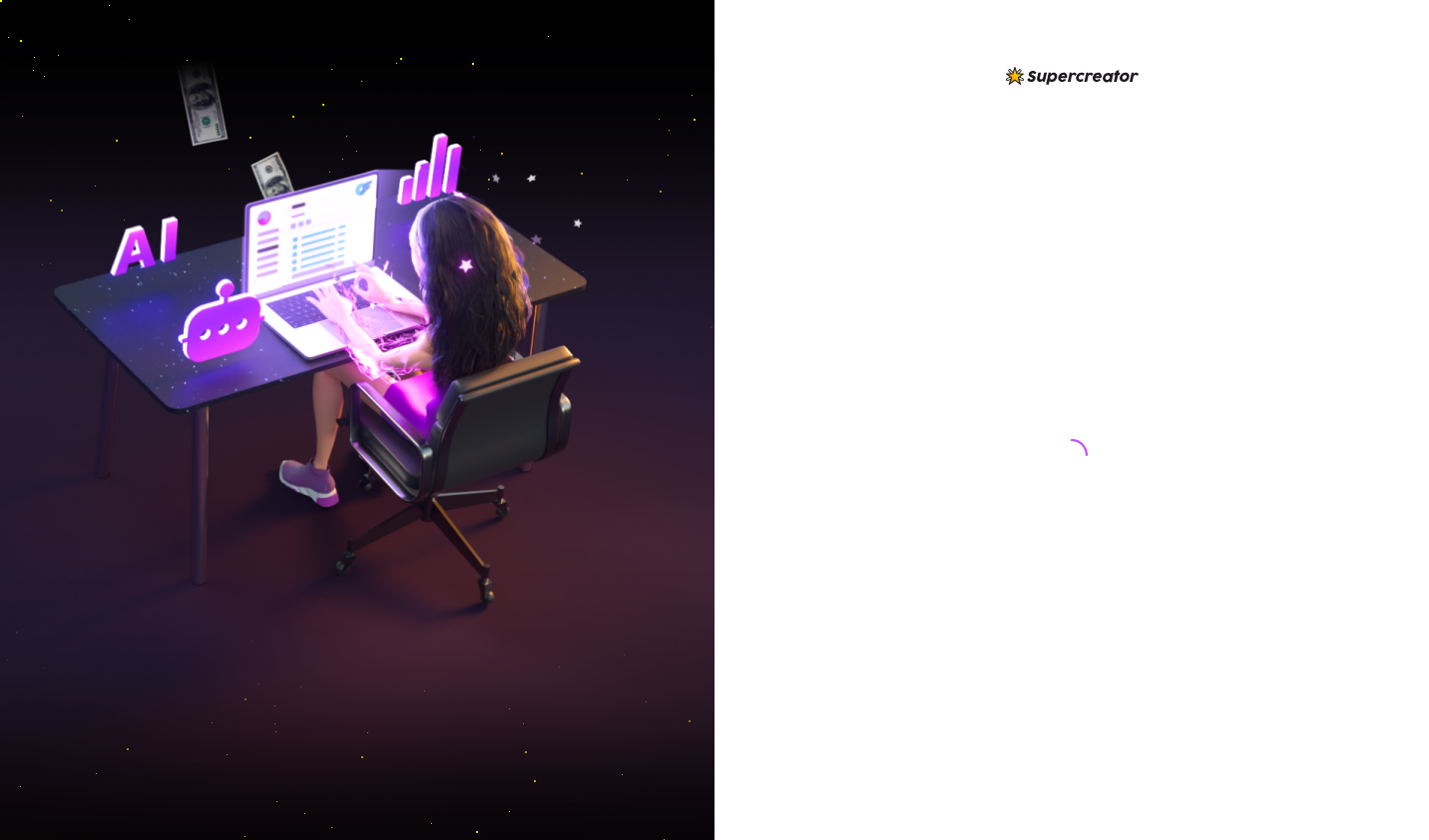 scroll, scrollTop: 0, scrollLeft: 0, axis: both 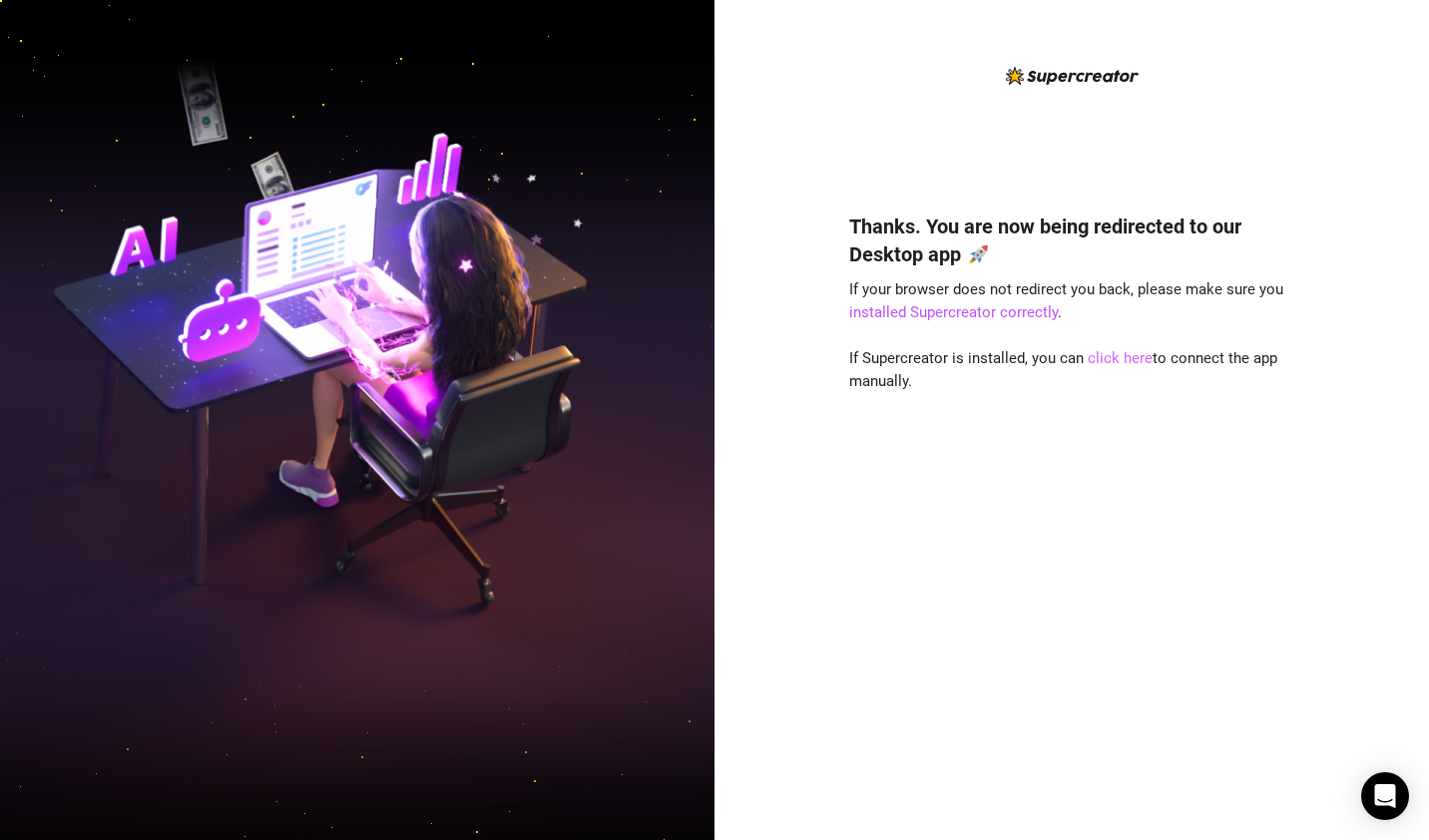 click on "click here" at bounding box center (1120, 358) 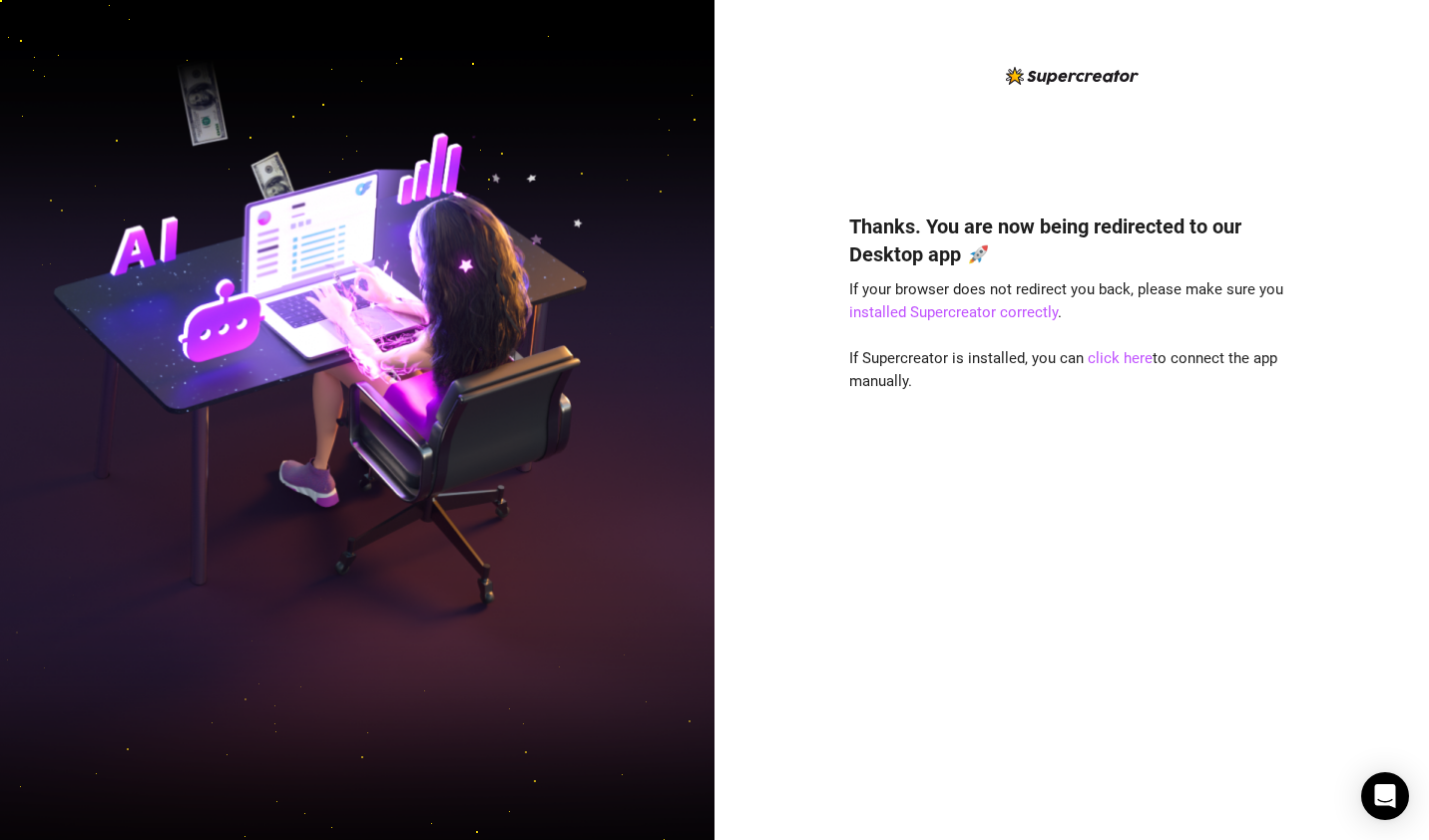 click on "Thanks. You are now being redirected to our Desktop app 🚀 If your browser does not redirect you back, please make sure you   installed Supercreator correctly . If Supercreator is installed, you can   click here  to connect the app manually." at bounding box center [1072, 436] 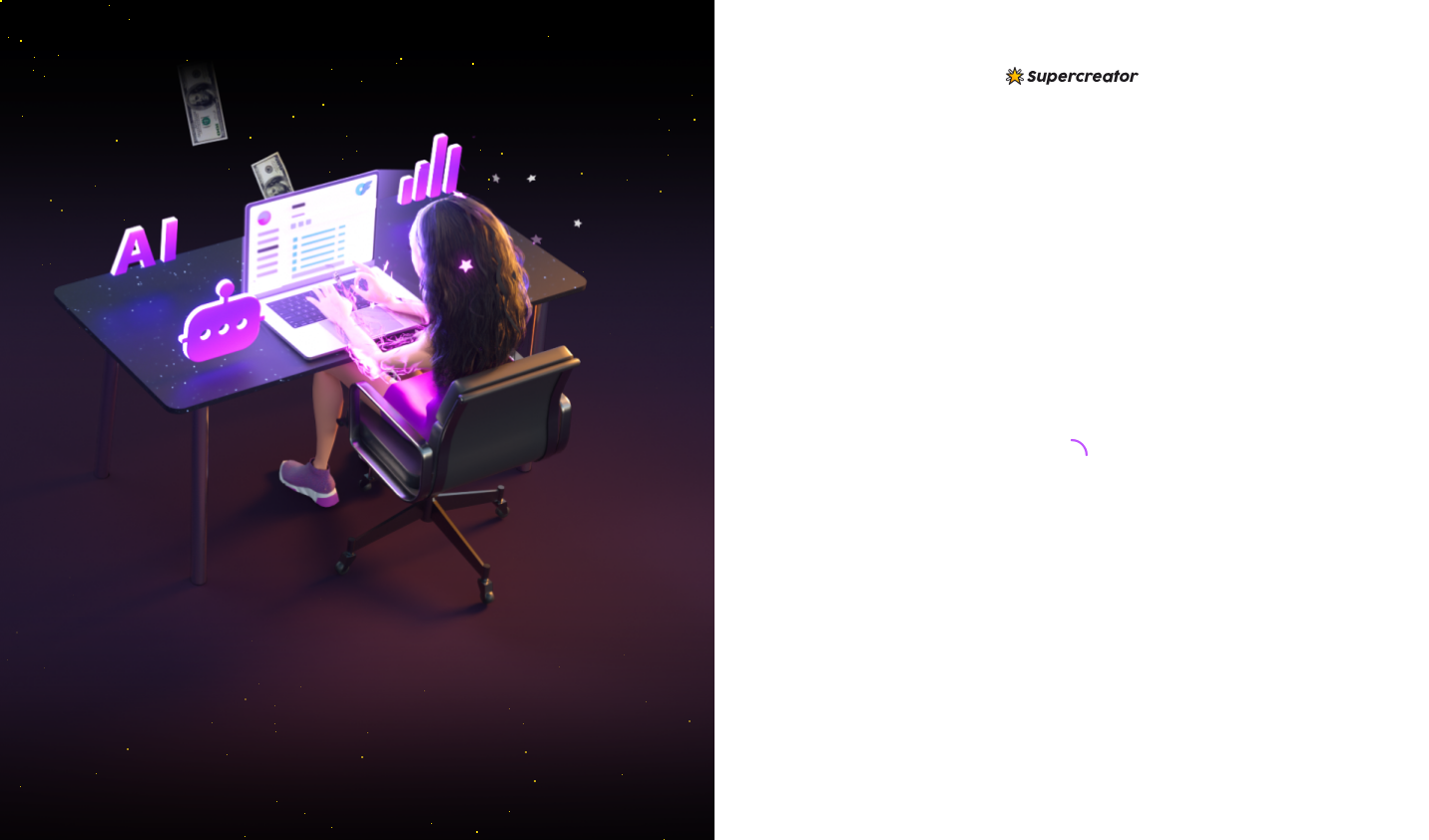 scroll, scrollTop: 0, scrollLeft: 0, axis: both 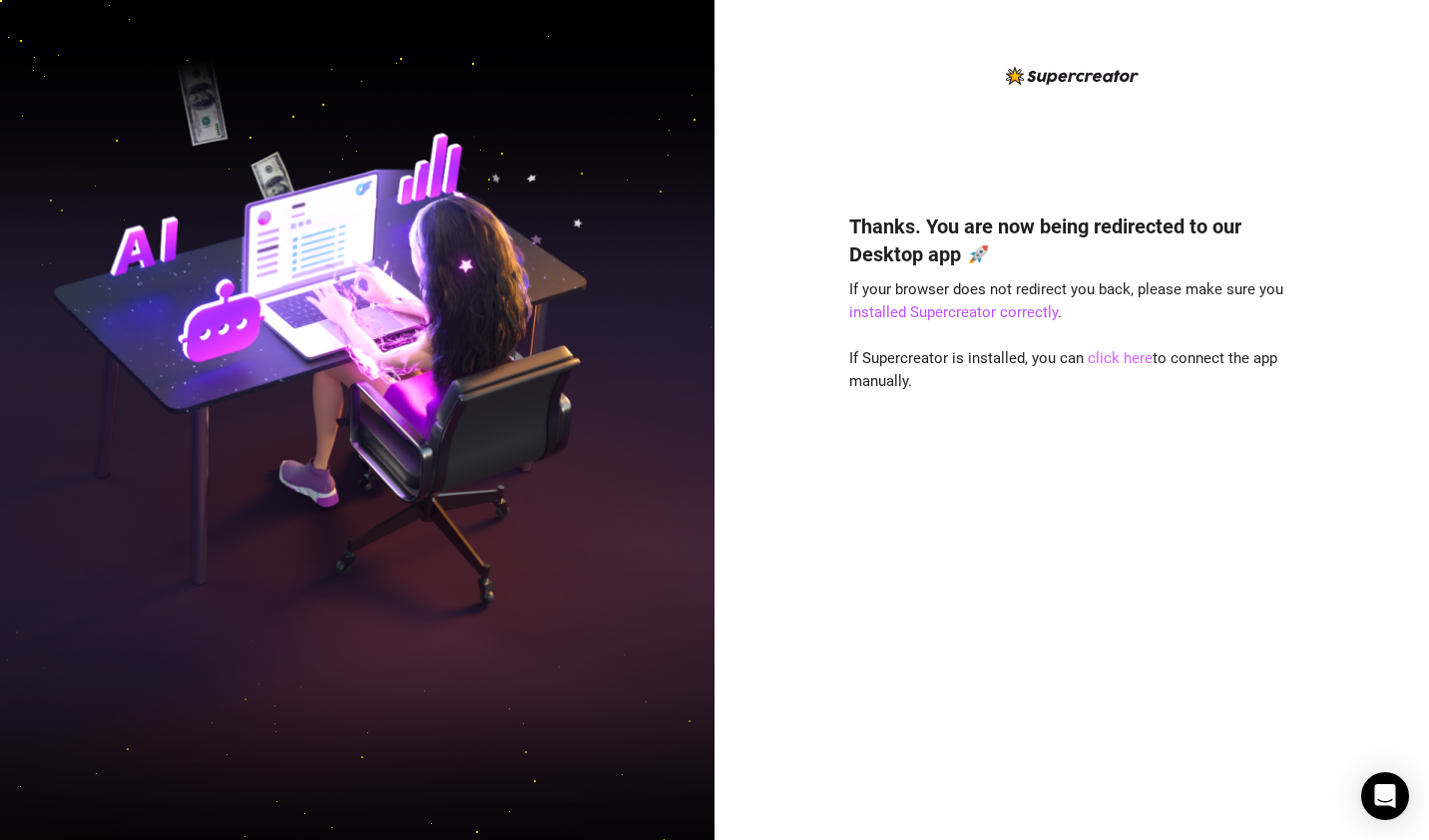 click on "click here" at bounding box center (1120, 358) 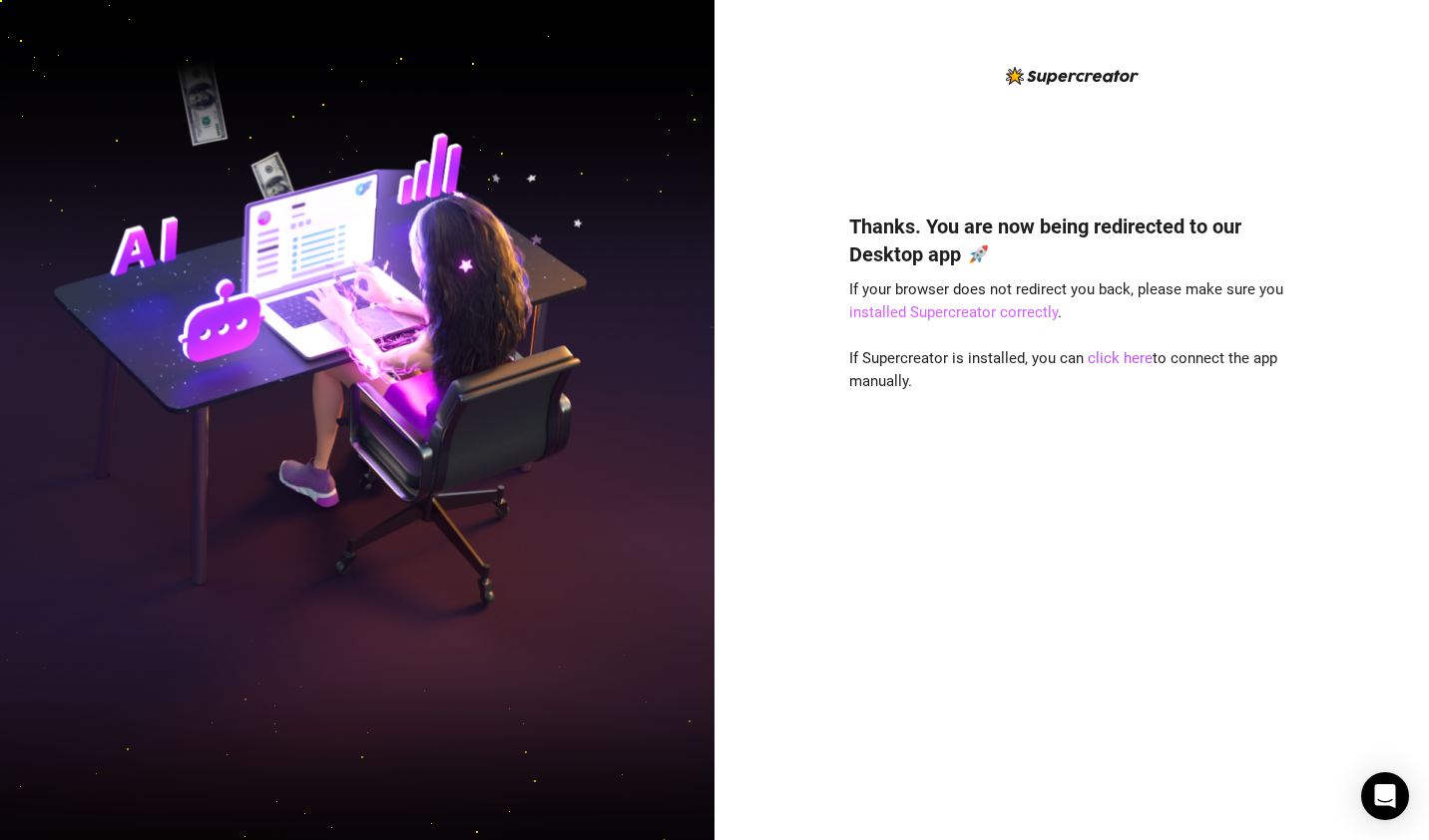 click on "installed Supercreator correctly" at bounding box center [953, 312] 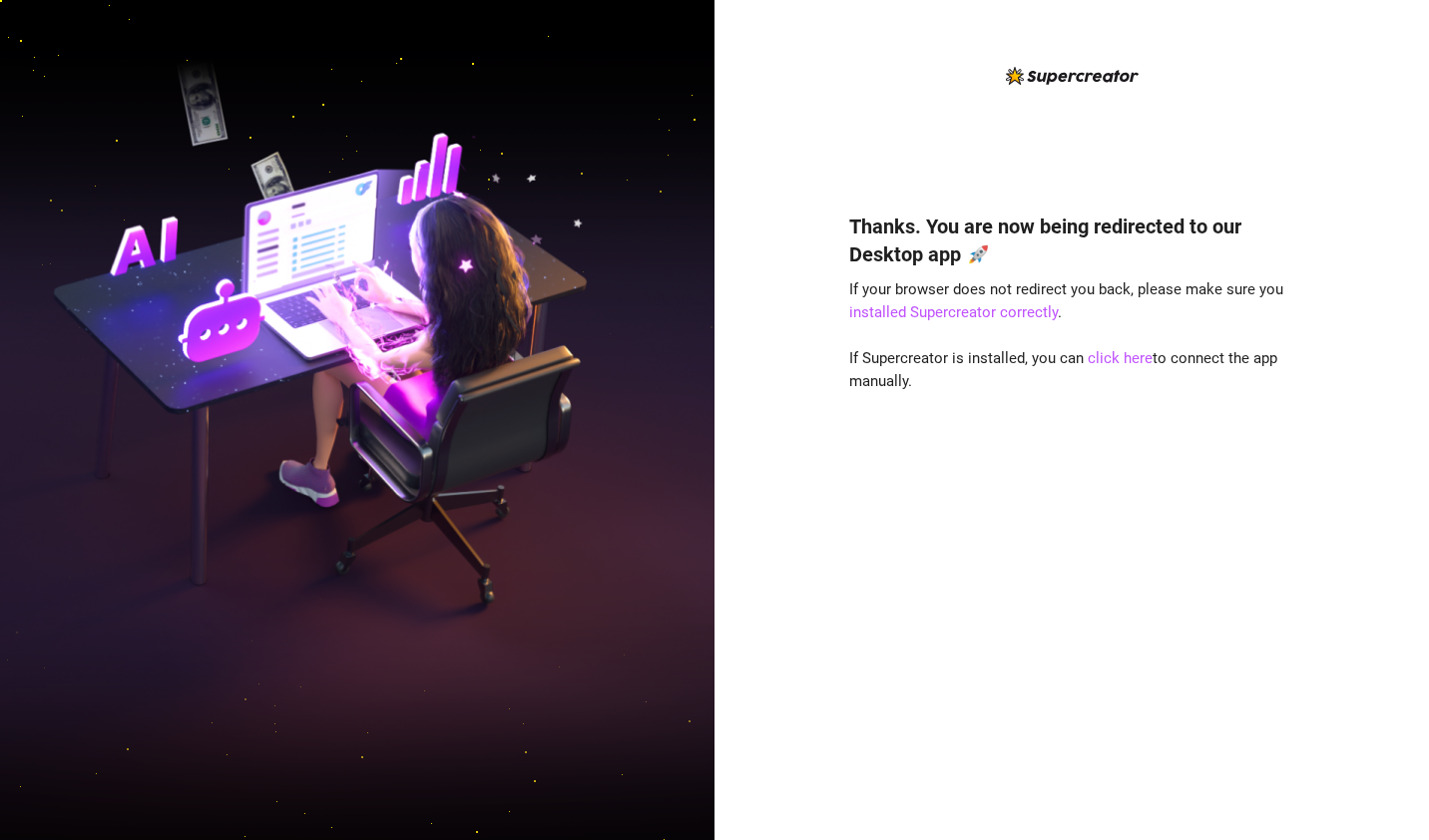 scroll, scrollTop: 0, scrollLeft: 0, axis: both 